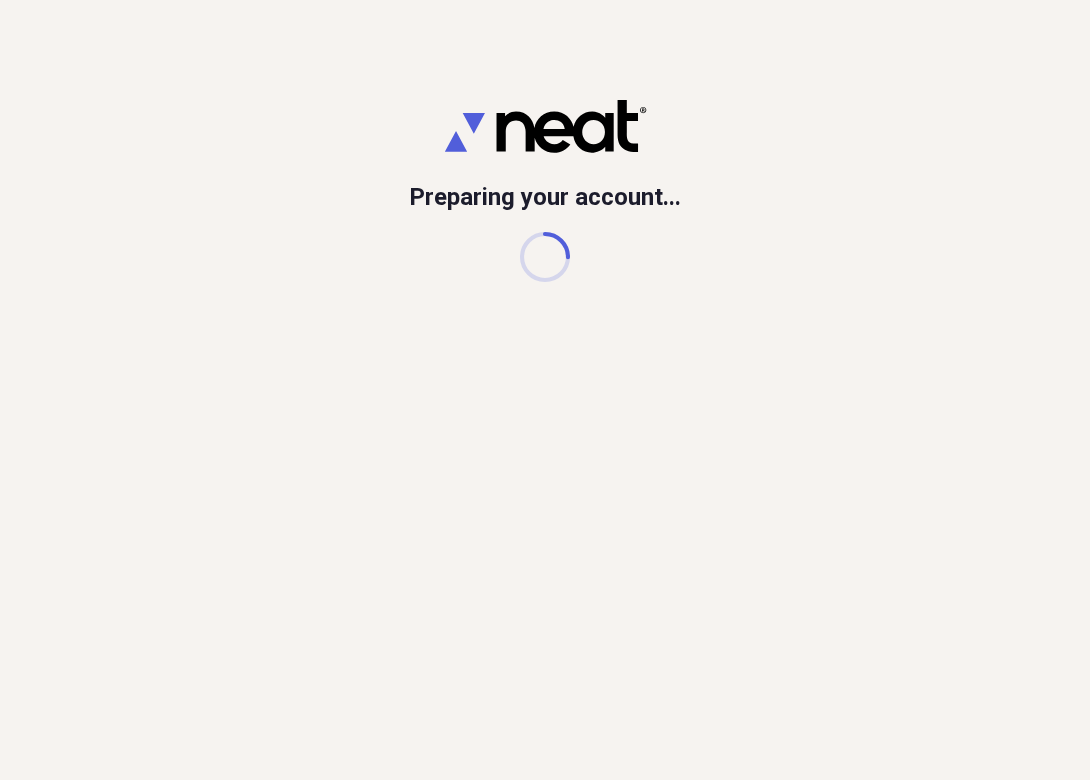 scroll, scrollTop: 0, scrollLeft: 0, axis: both 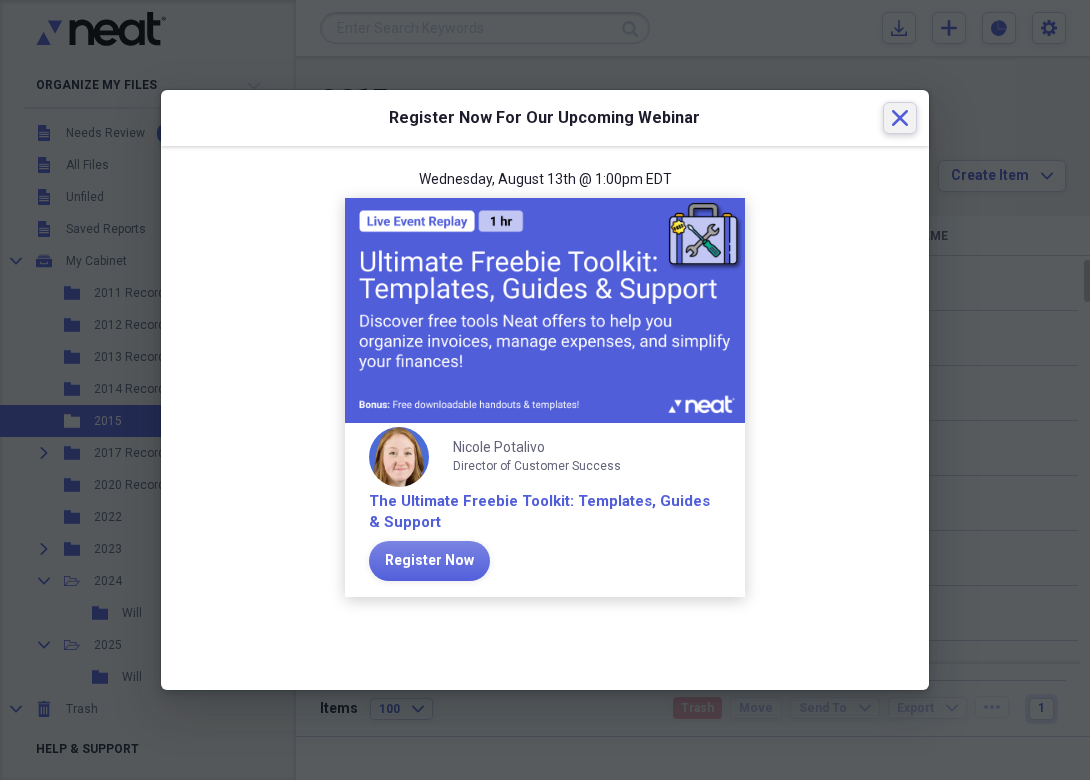 click on "Close" 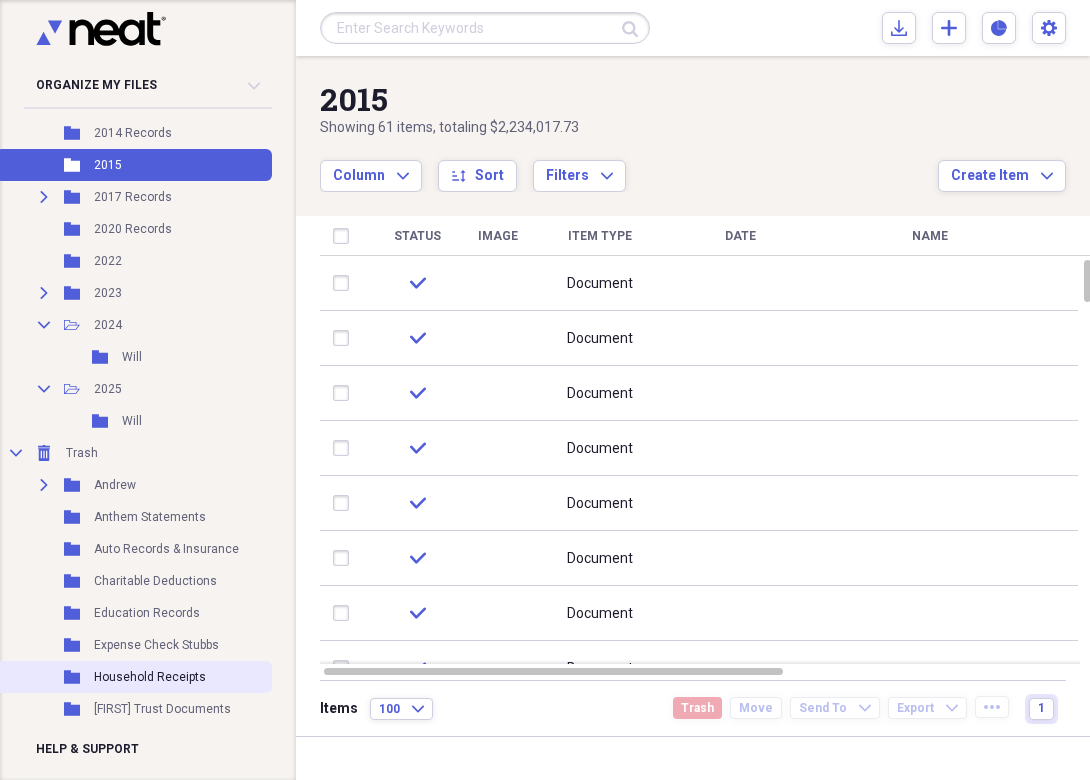 scroll, scrollTop: 254, scrollLeft: 0, axis: vertical 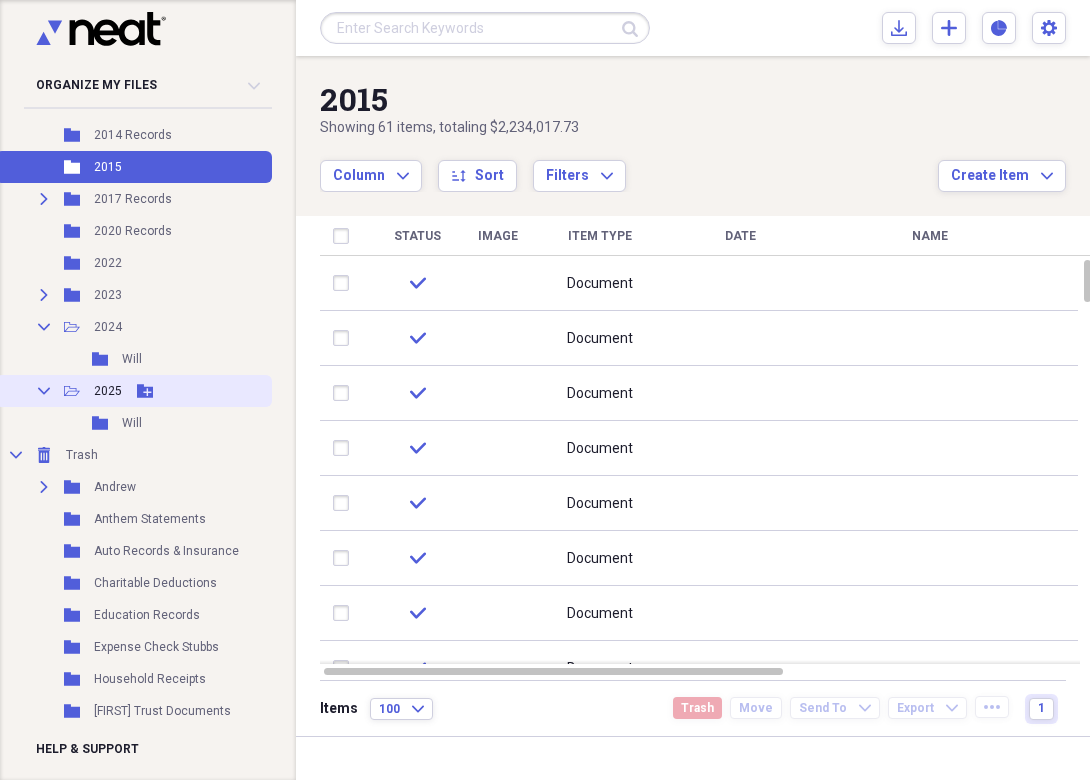 click on "Collapse Open Folder 2025 Add Folder" at bounding box center (134, 391) 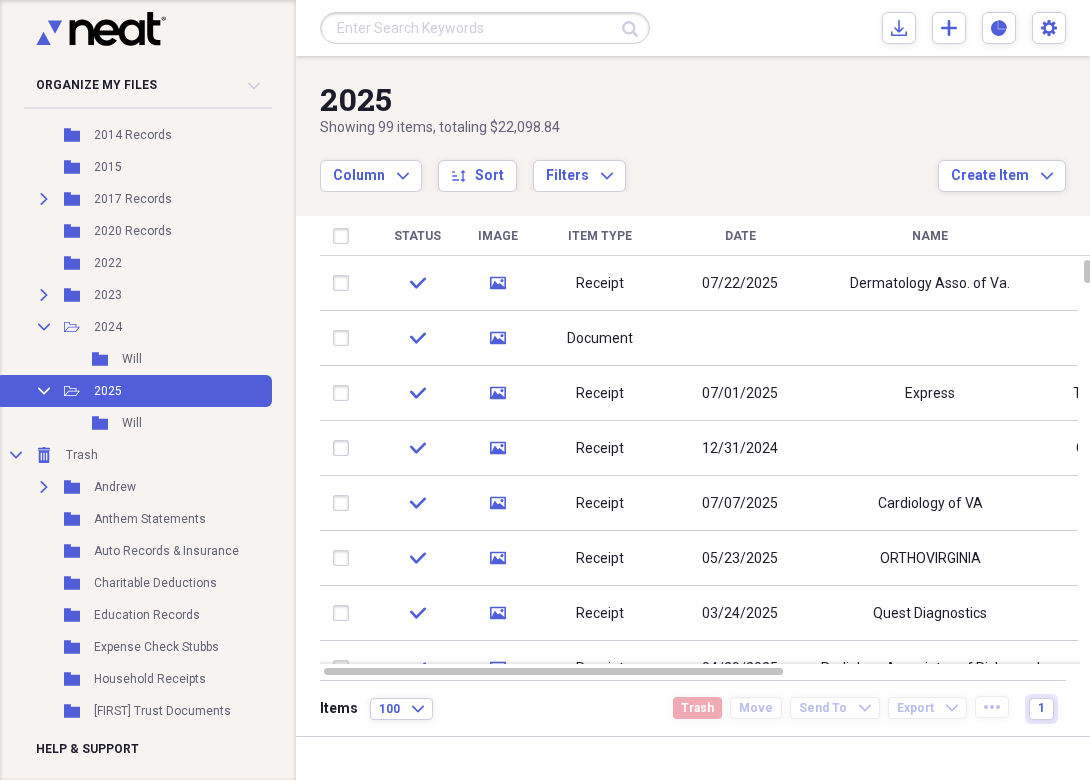 click on "Column Expand sort Sort Filters  Expand" at bounding box center [629, 165] 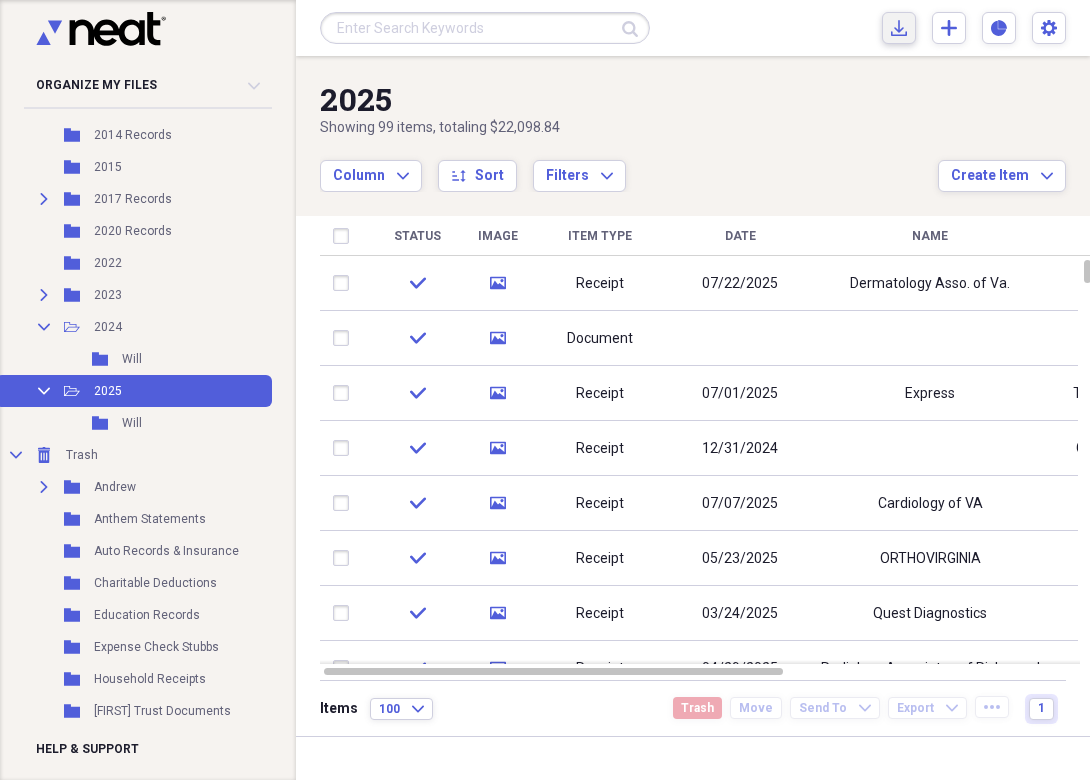 click on "Import Import" at bounding box center [899, 28] 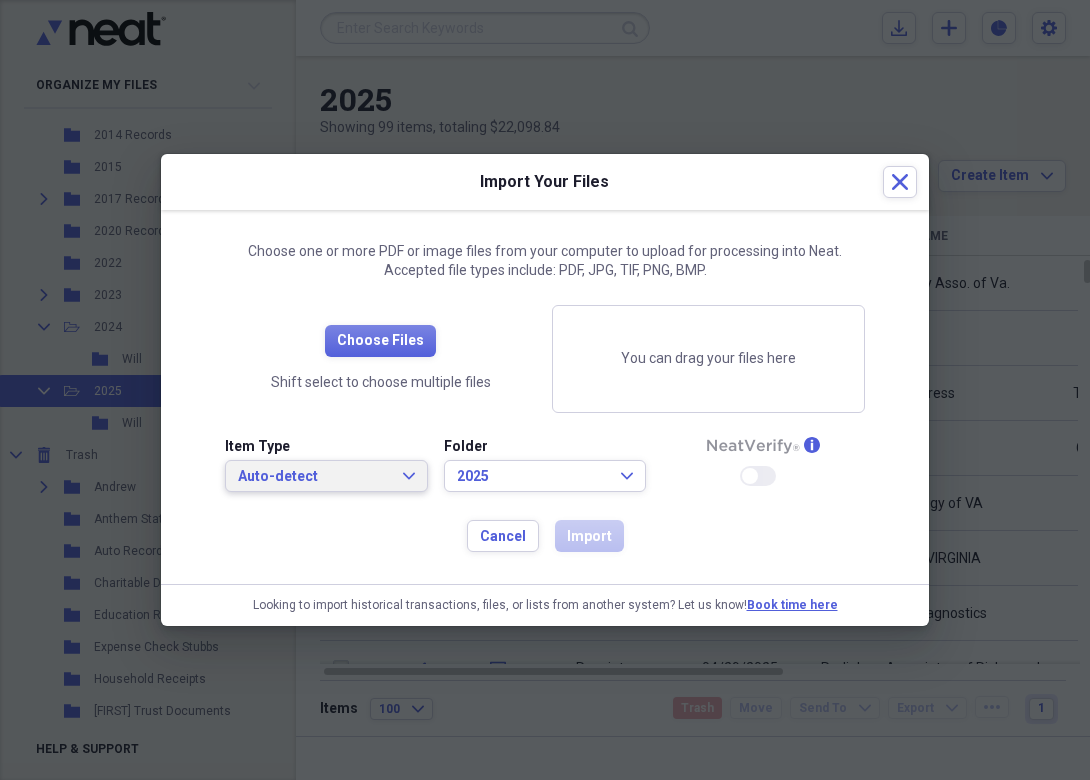 click on "Auto-detect Expand" at bounding box center [326, 476] 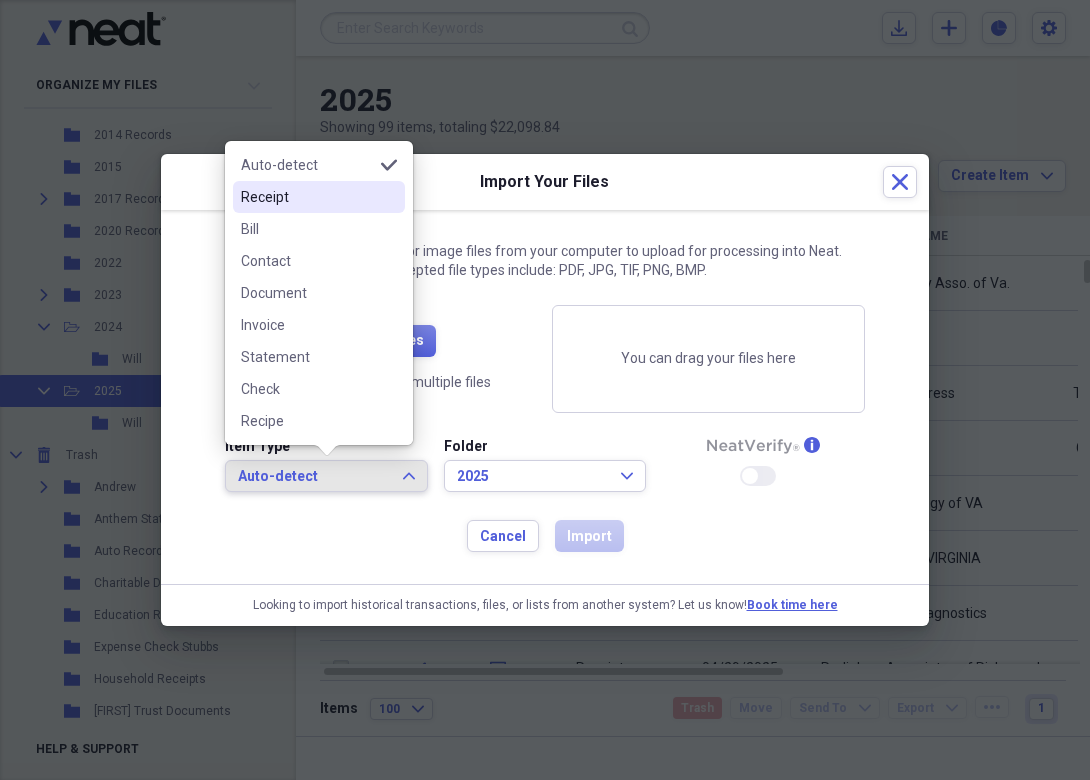 click on "Receipt" at bounding box center [319, 197] 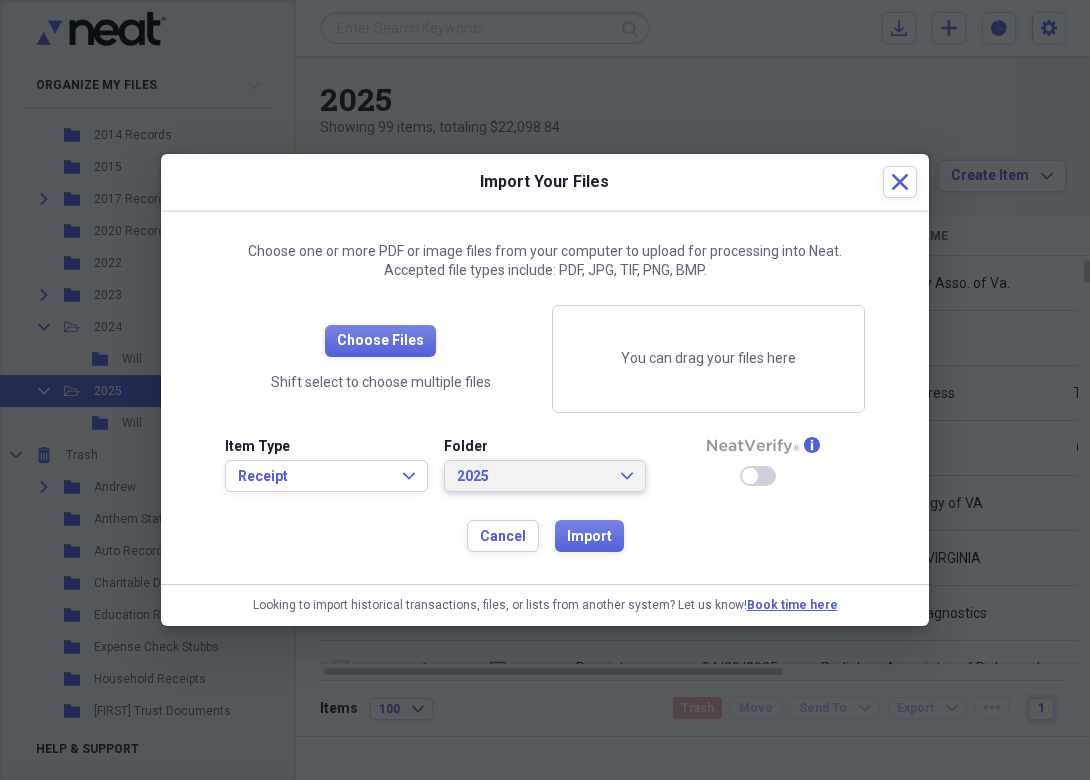 click on "2025" at bounding box center [533, 477] 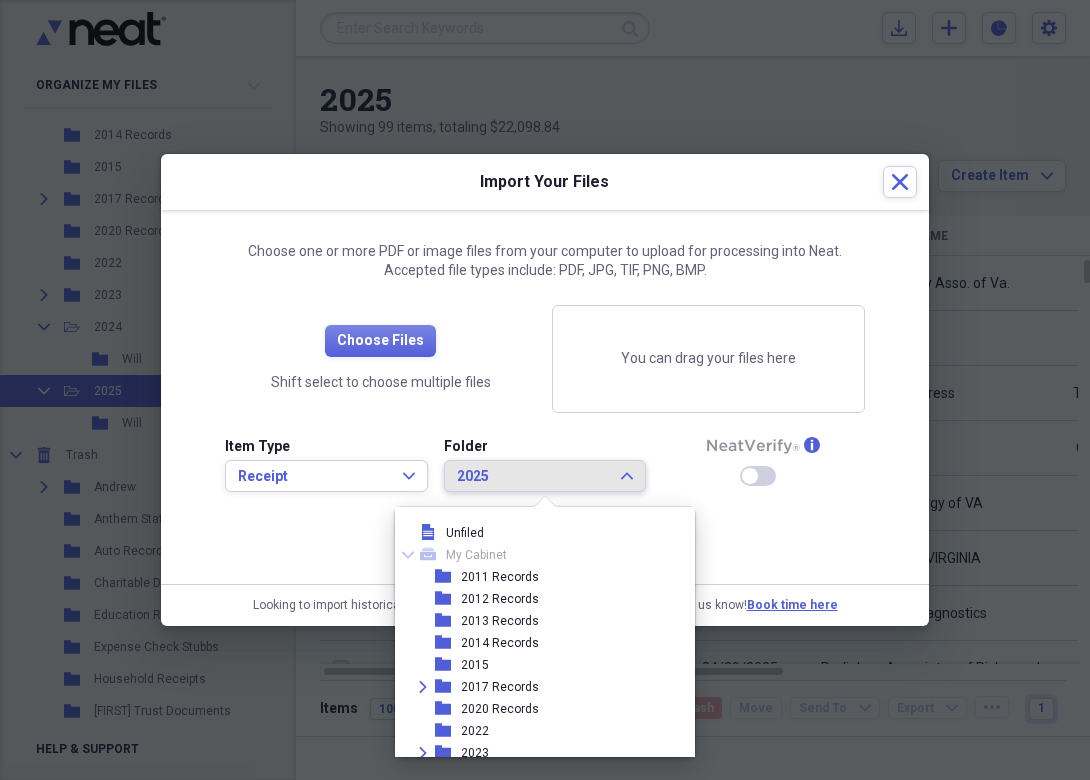 scroll, scrollTop: 73, scrollLeft: 0, axis: vertical 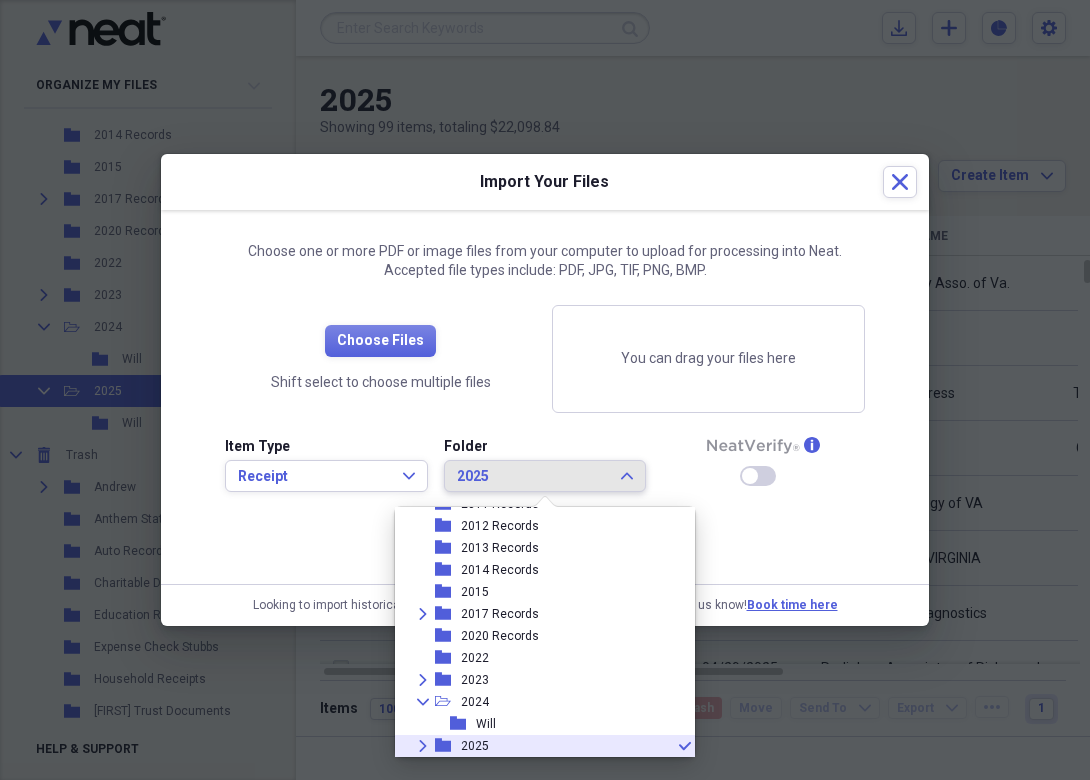 click on "Expand folder 2025   check" at bounding box center (537, 746) 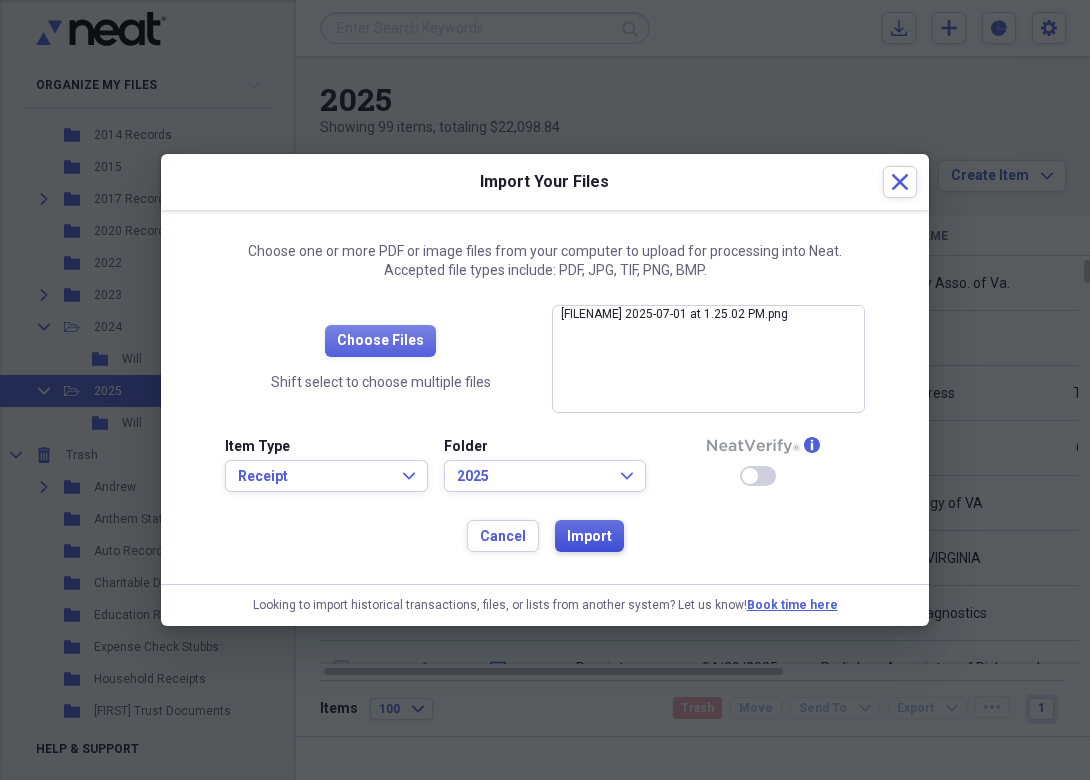 click on "Import" at bounding box center (589, 537) 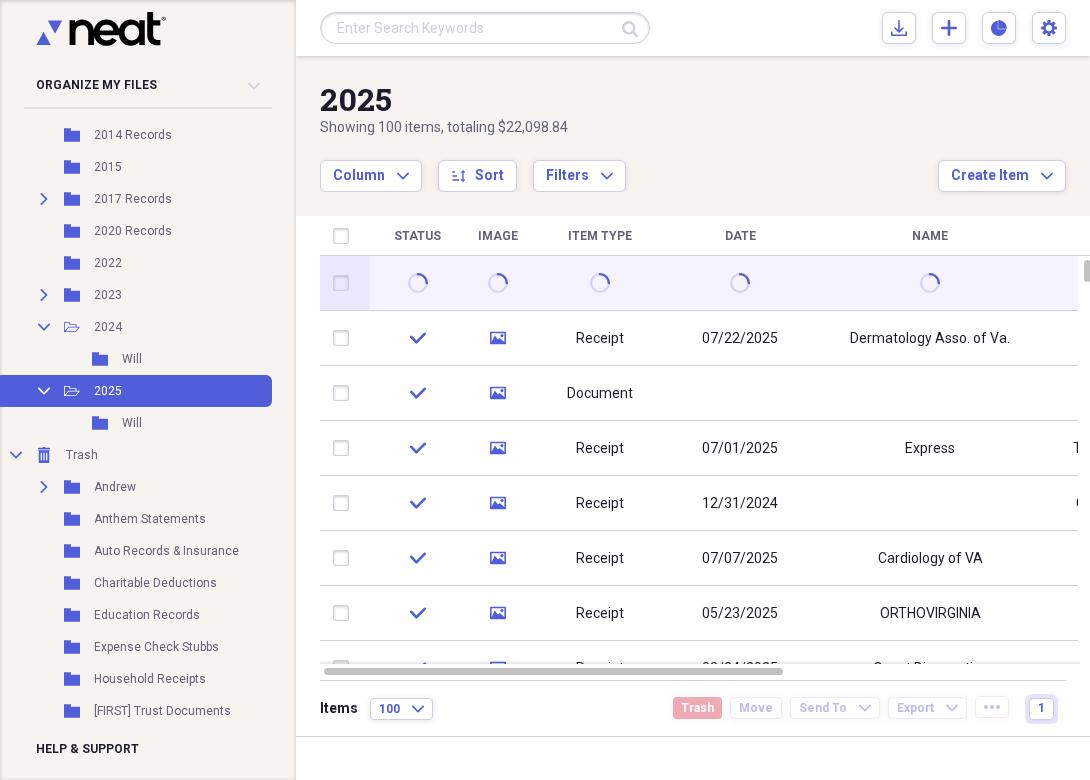 click at bounding box center (345, 283) 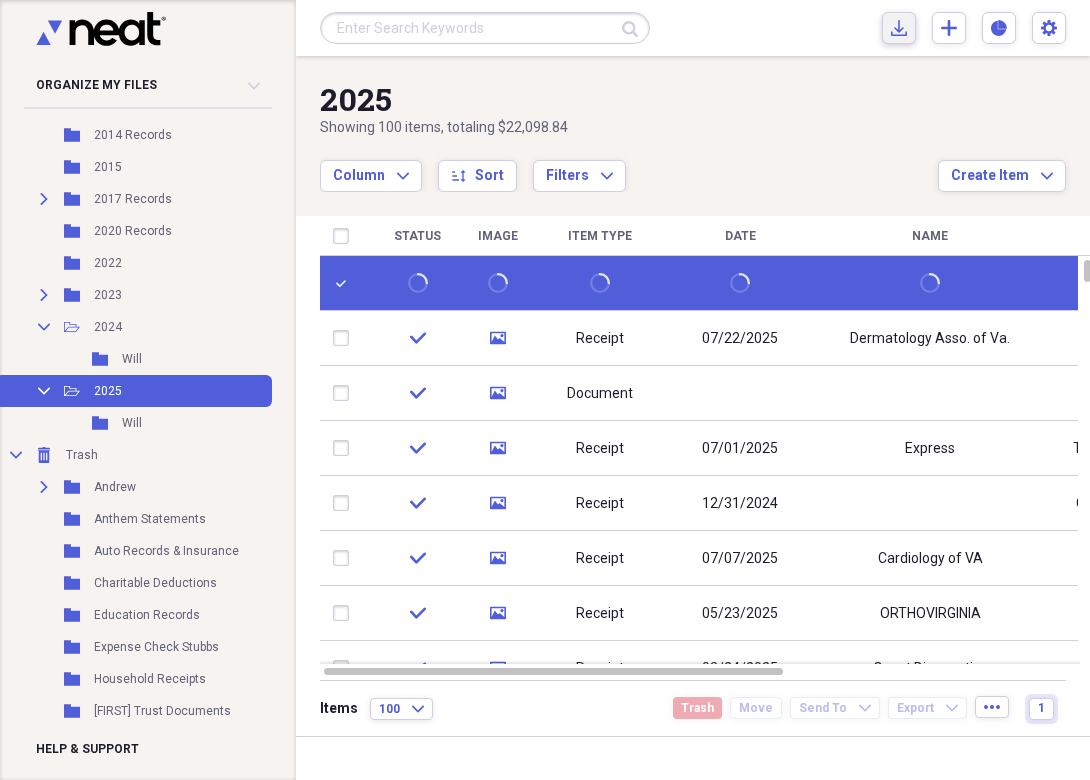 click 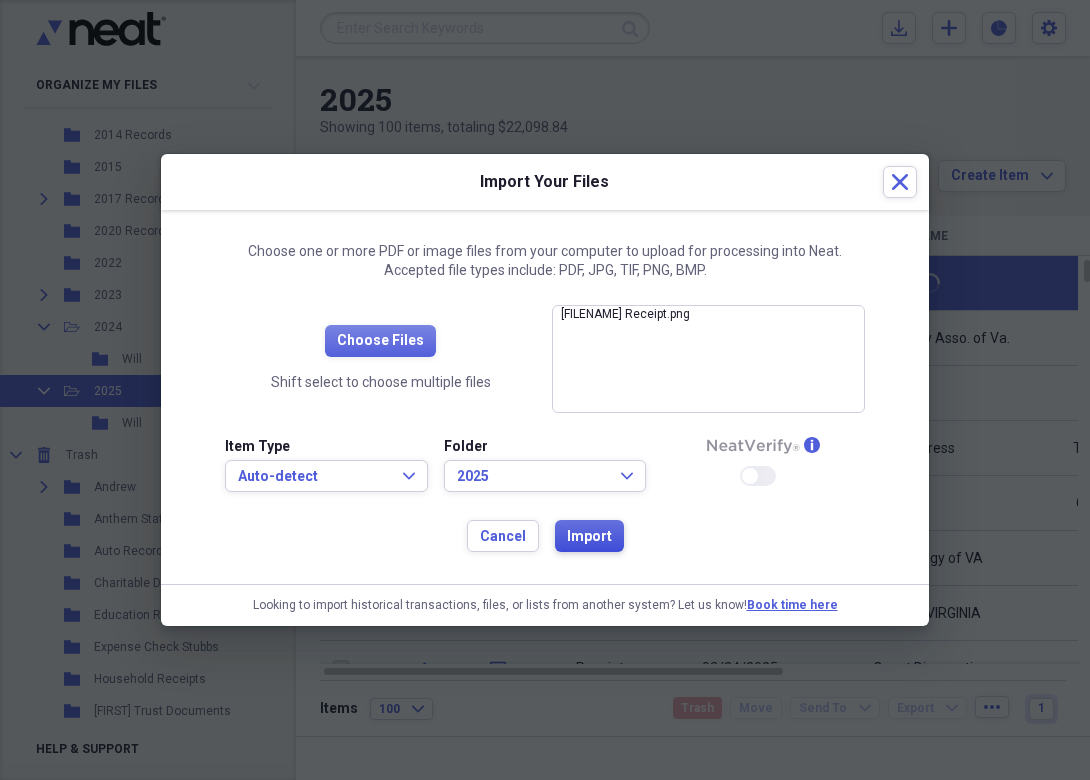 click on "Import" at bounding box center (589, 537) 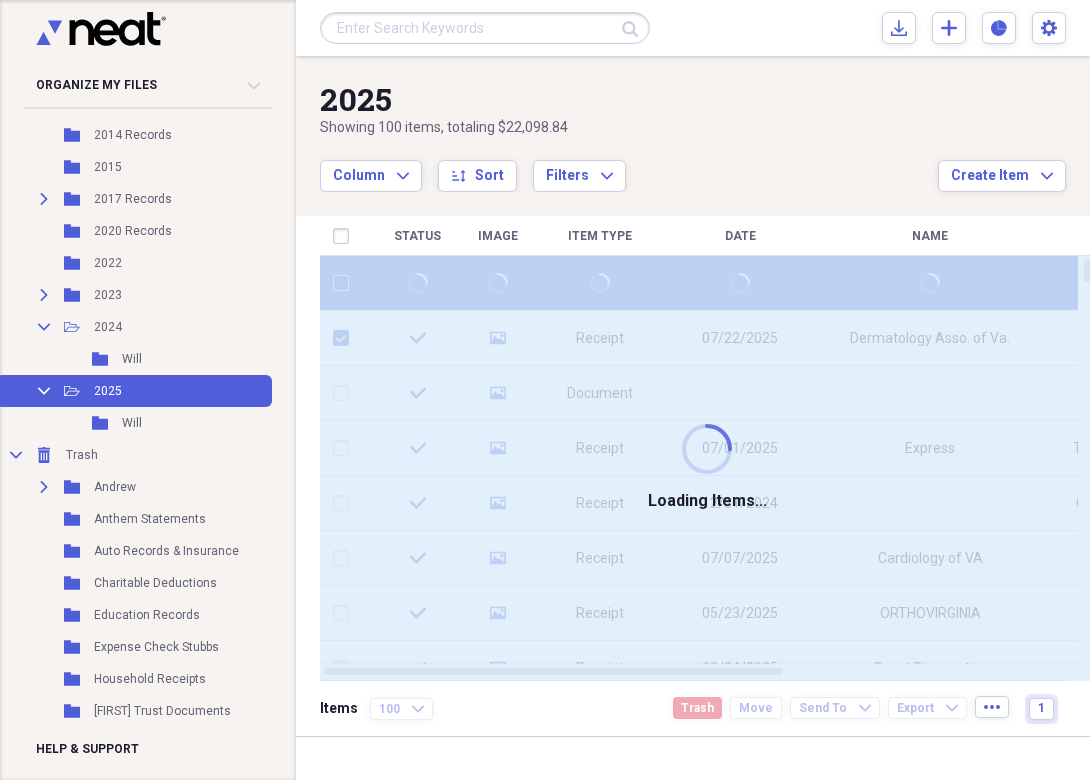 checkbox on "false" 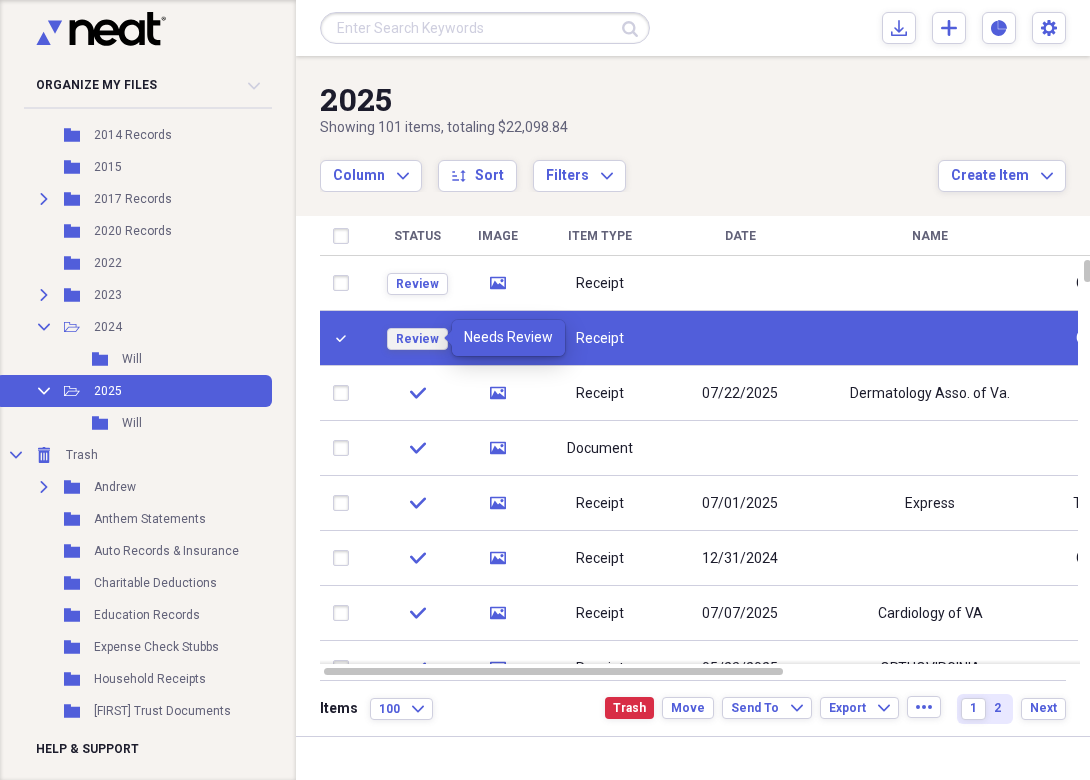 click on "Review" at bounding box center [417, 339] 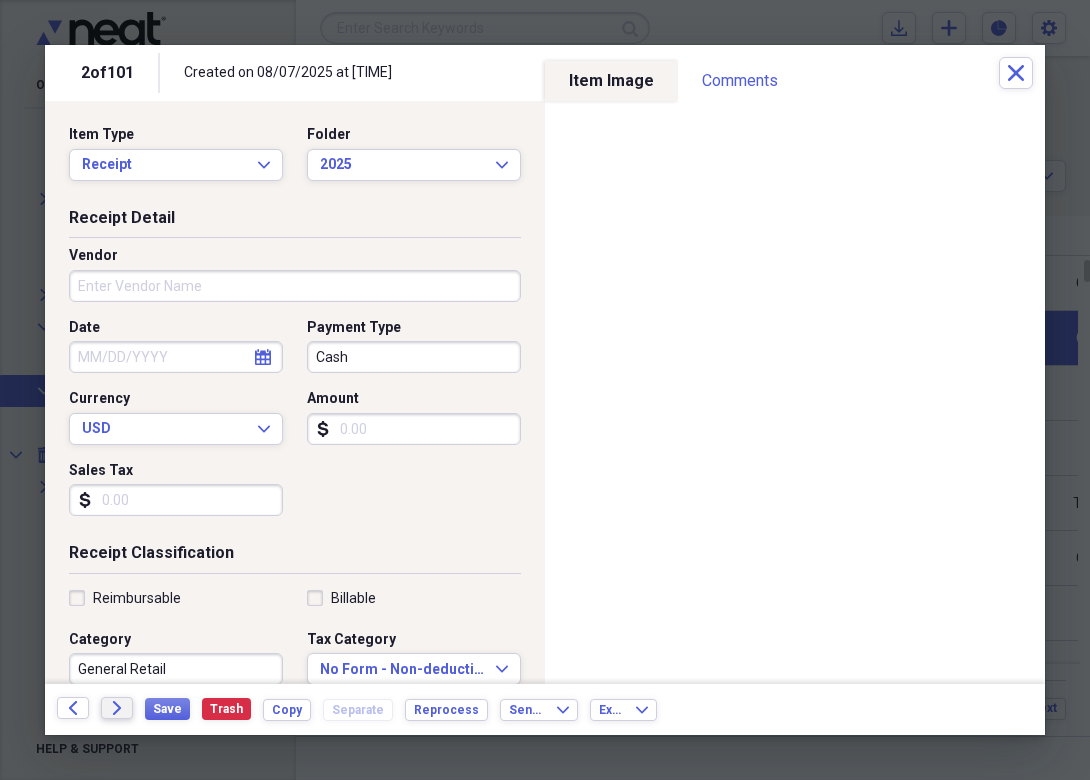 click on "Forward" 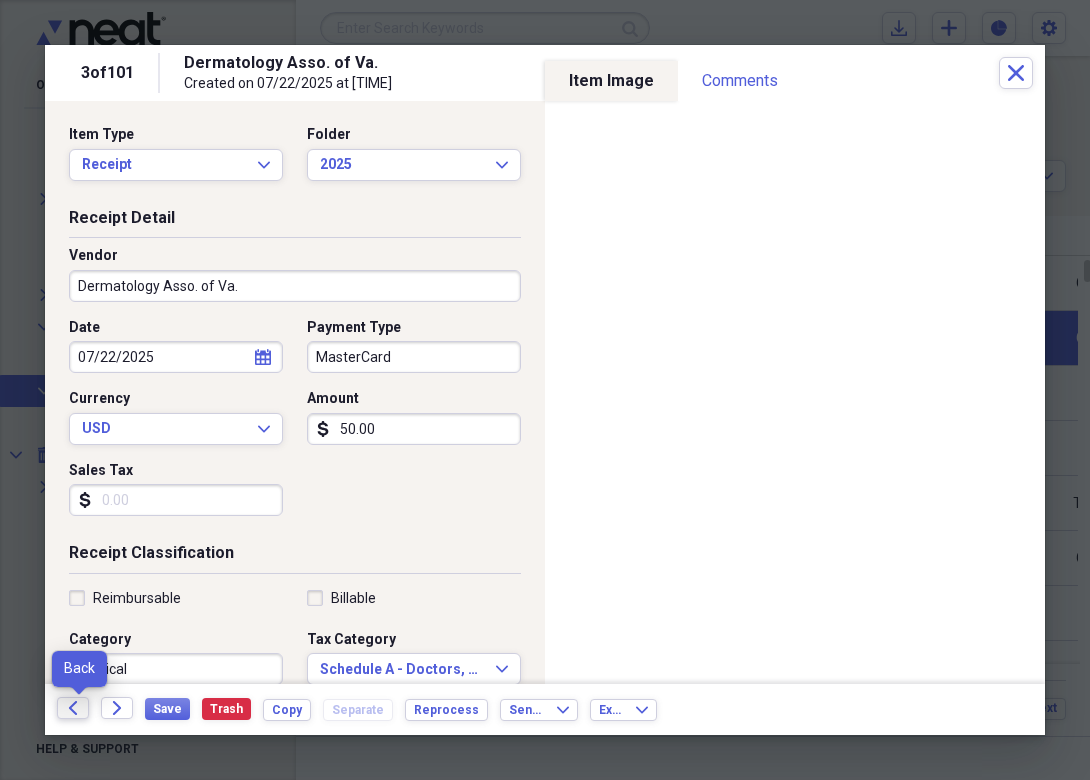 click on "Back" at bounding box center (73, 708) 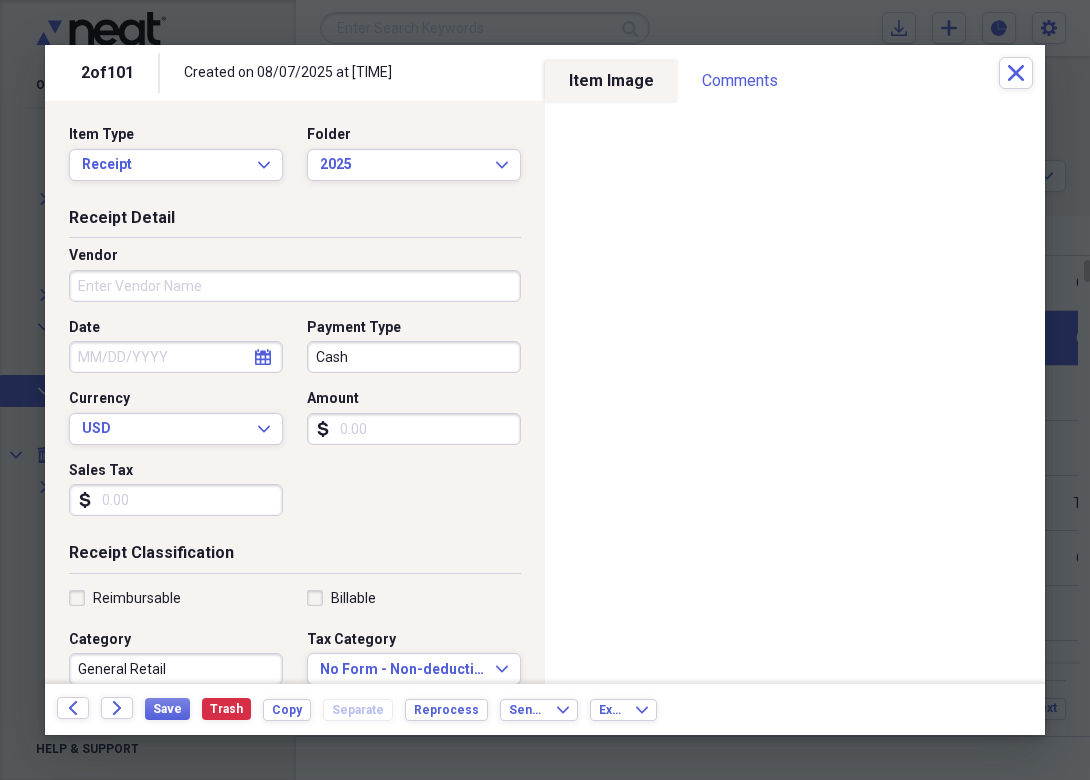 click on "Back" at bounding box center [73, 708] 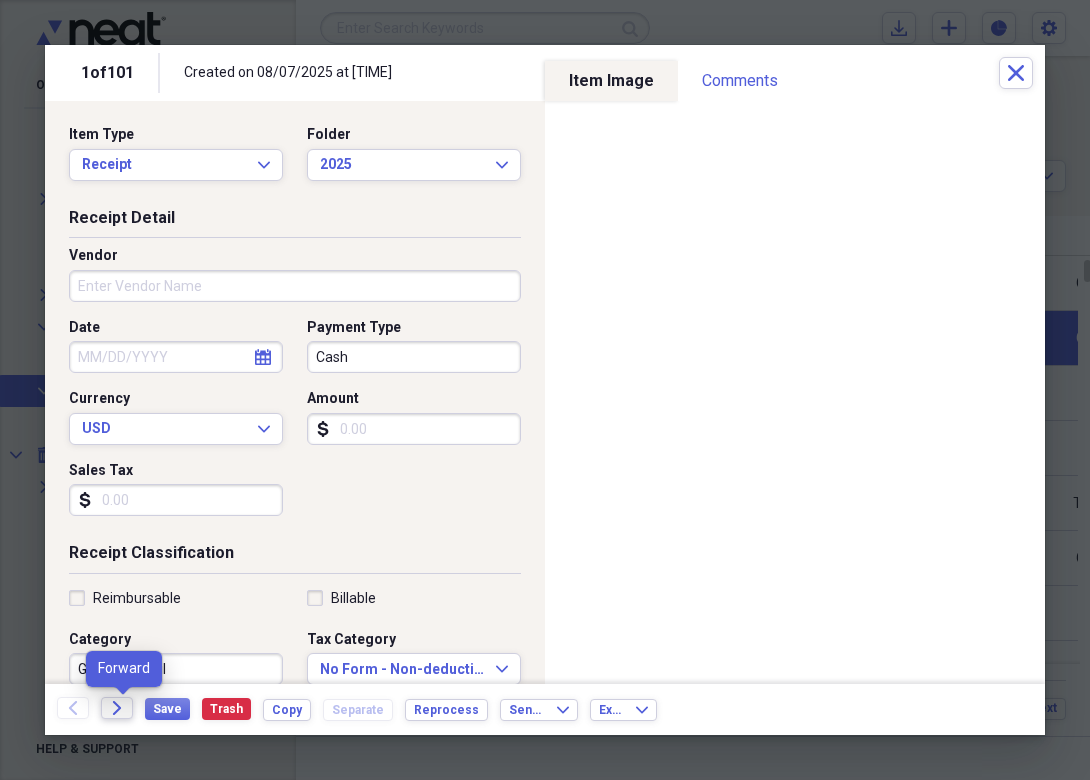 click on "Forward" 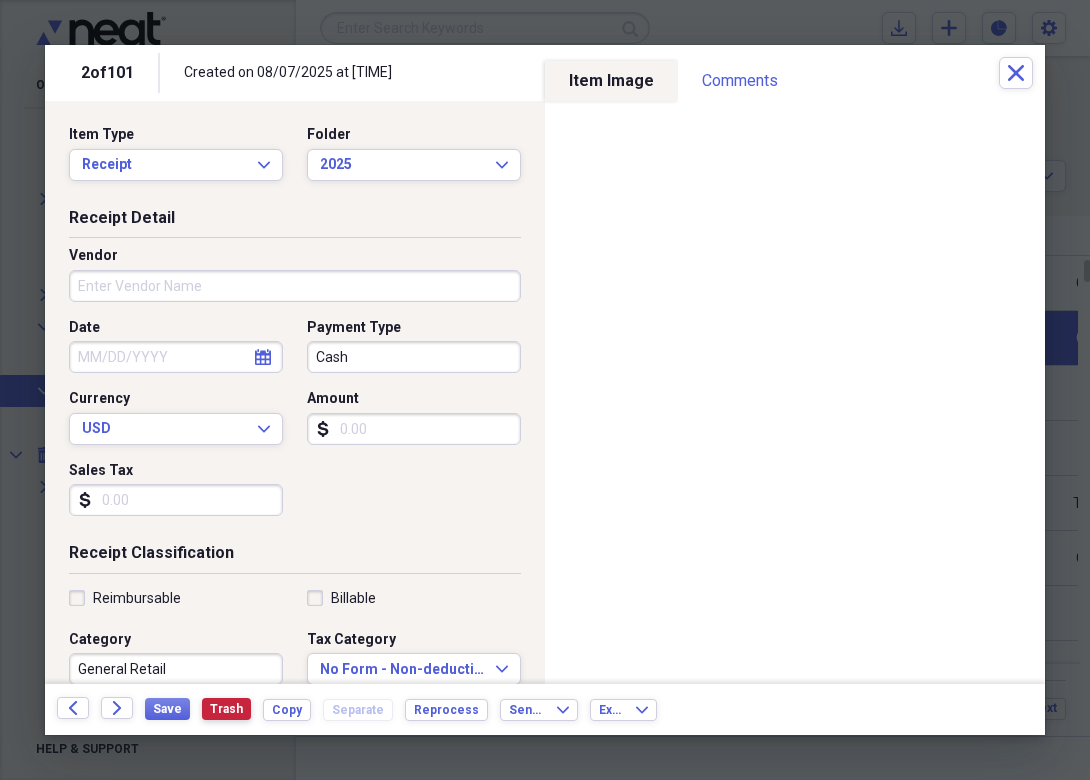 click on "Trash" at bounding box center (226, 709) 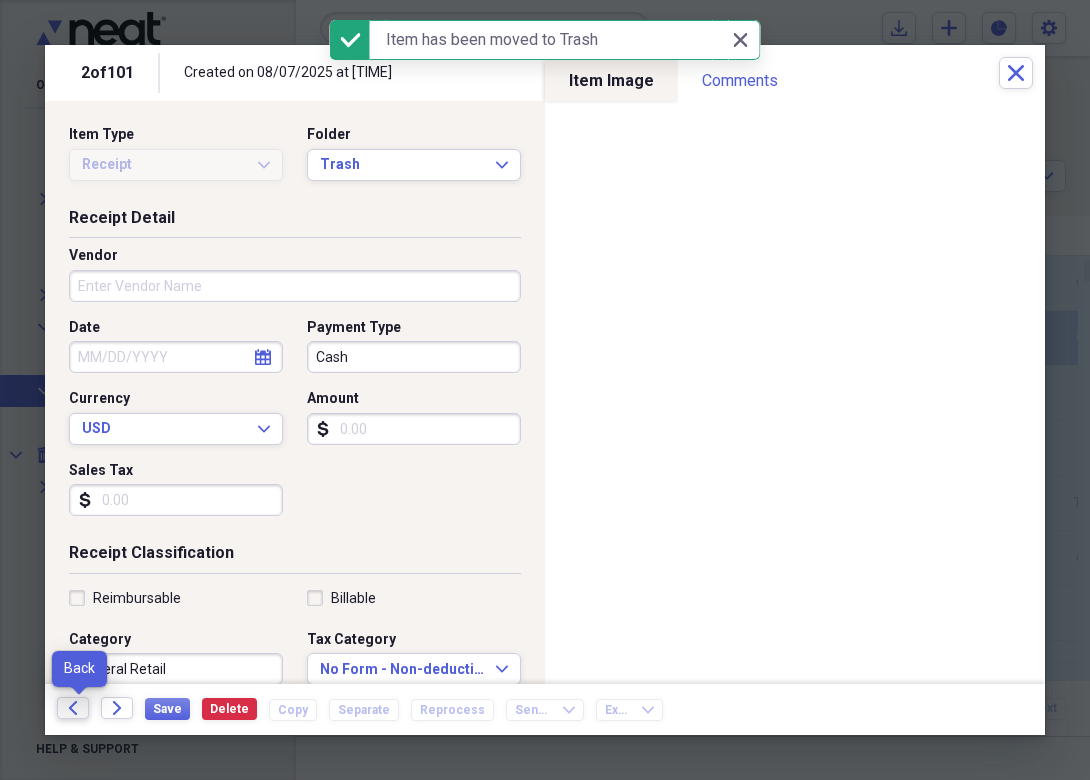 click on "Back" 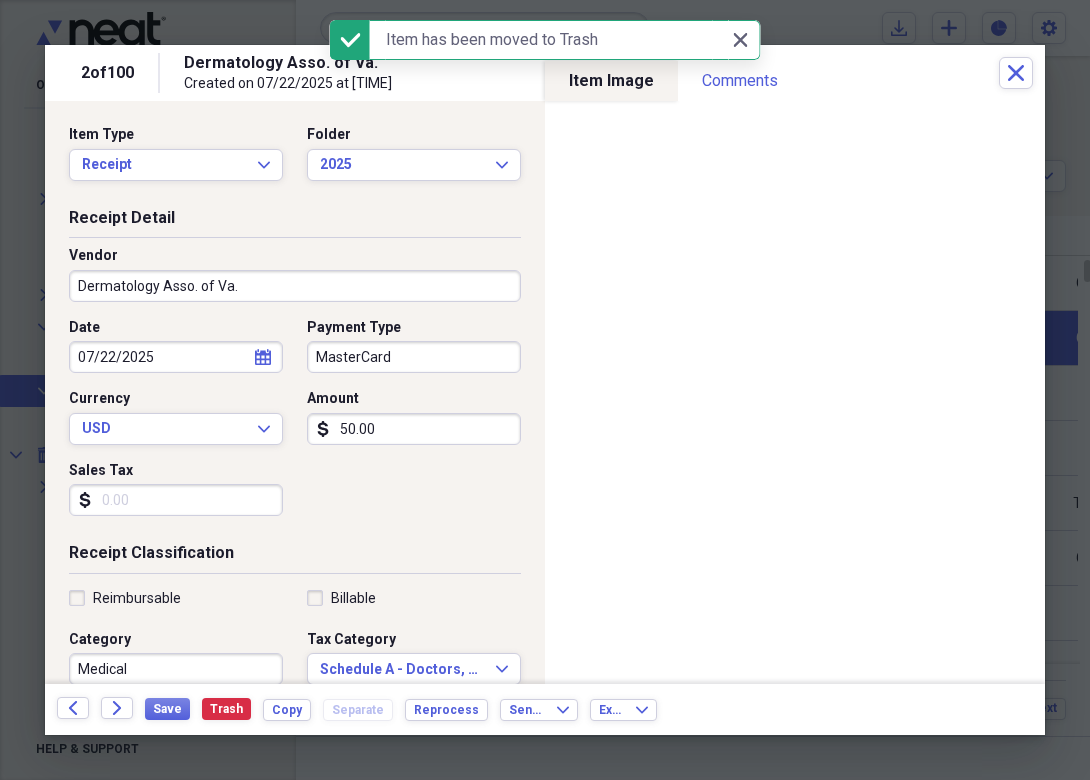 checkbox on "false" 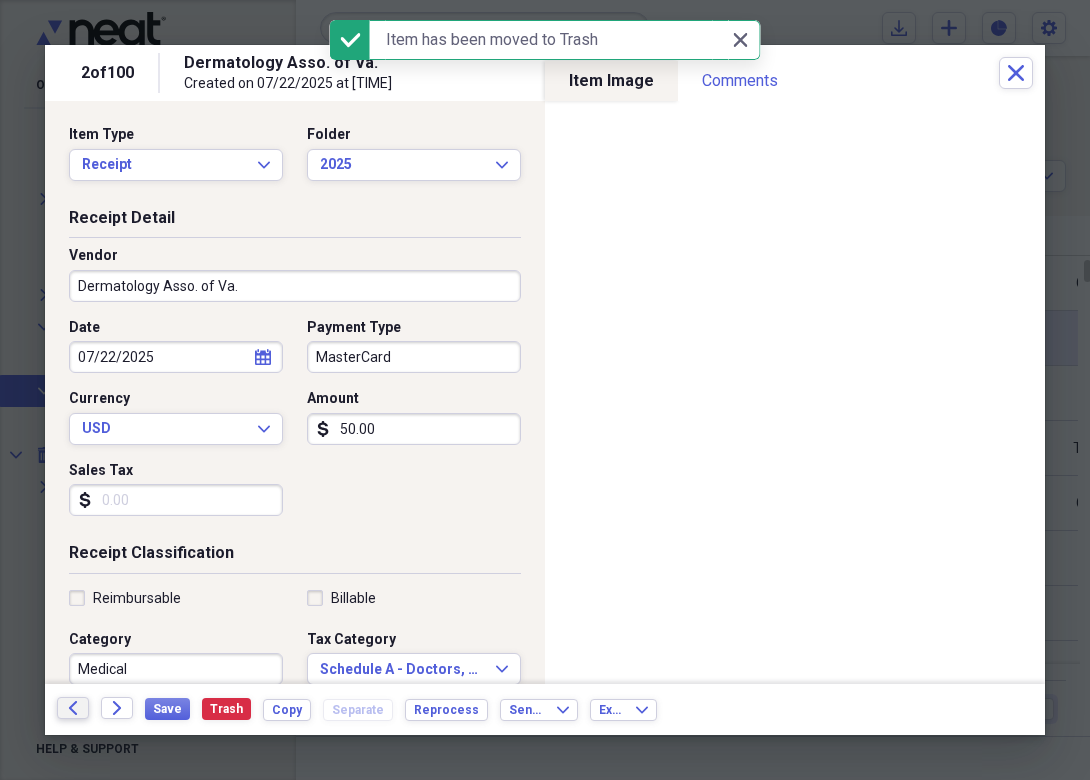 click on "Back" 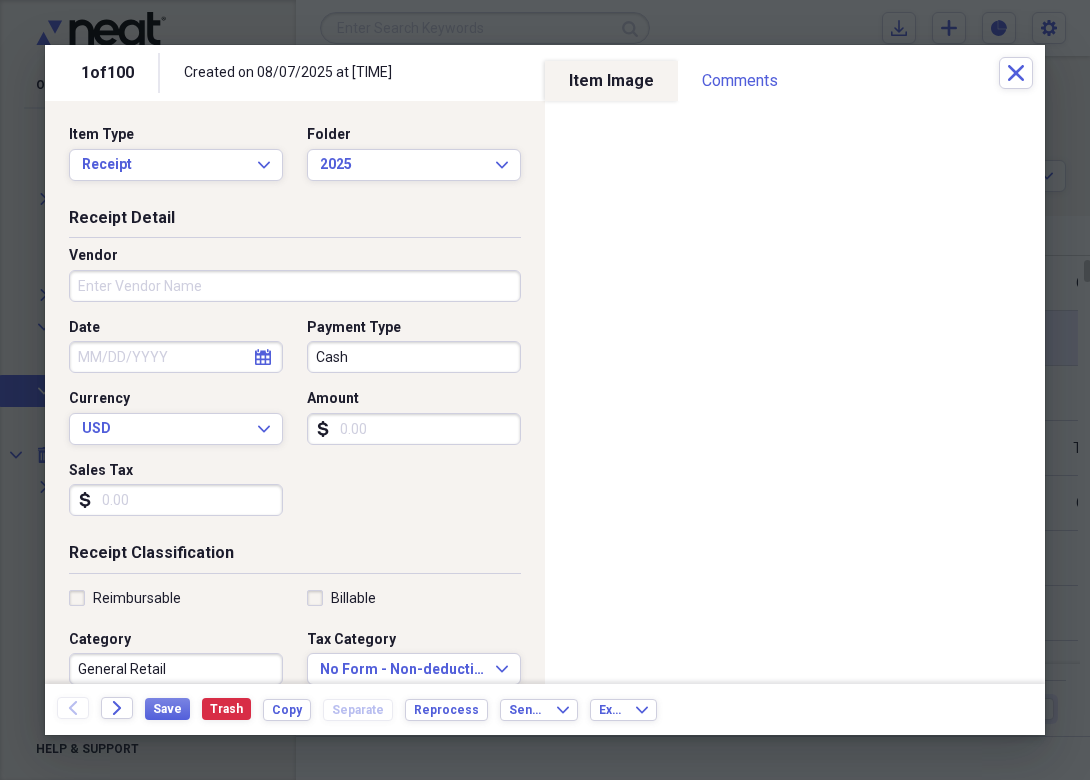 click on "Vendor" at bounding box center [295, 286] 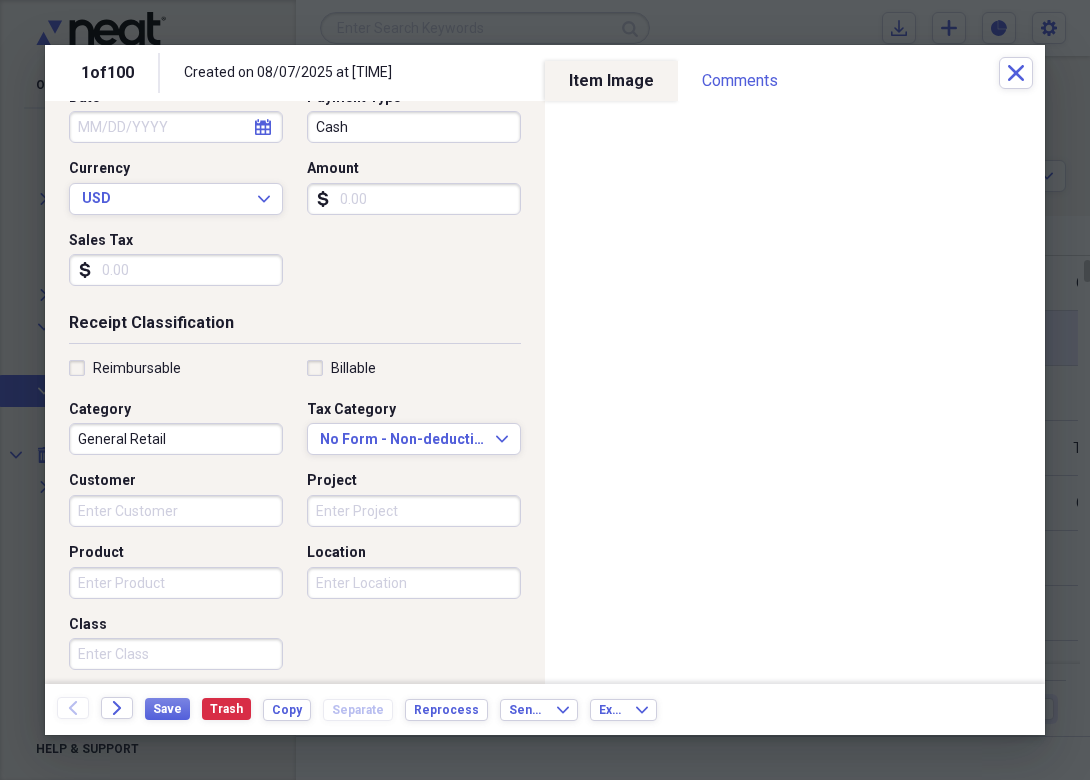 scroll, scrollTop: 263, scrollLeft: 0, axis: vertical 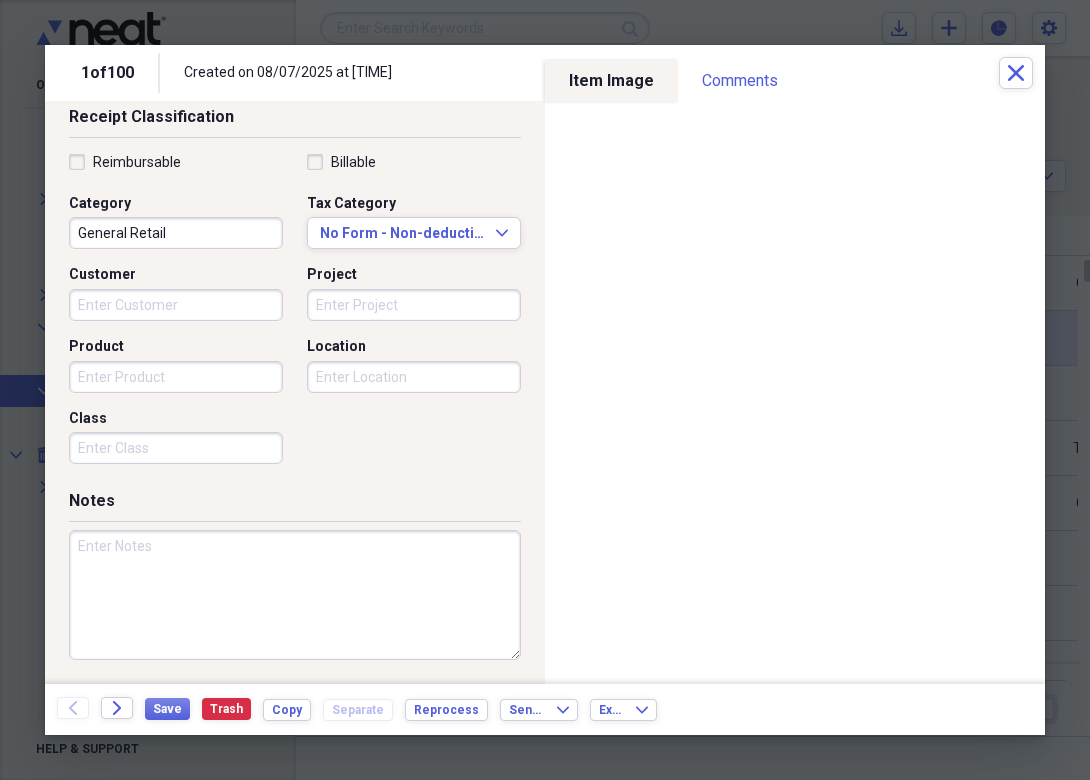type on "Freedom Outdoors" 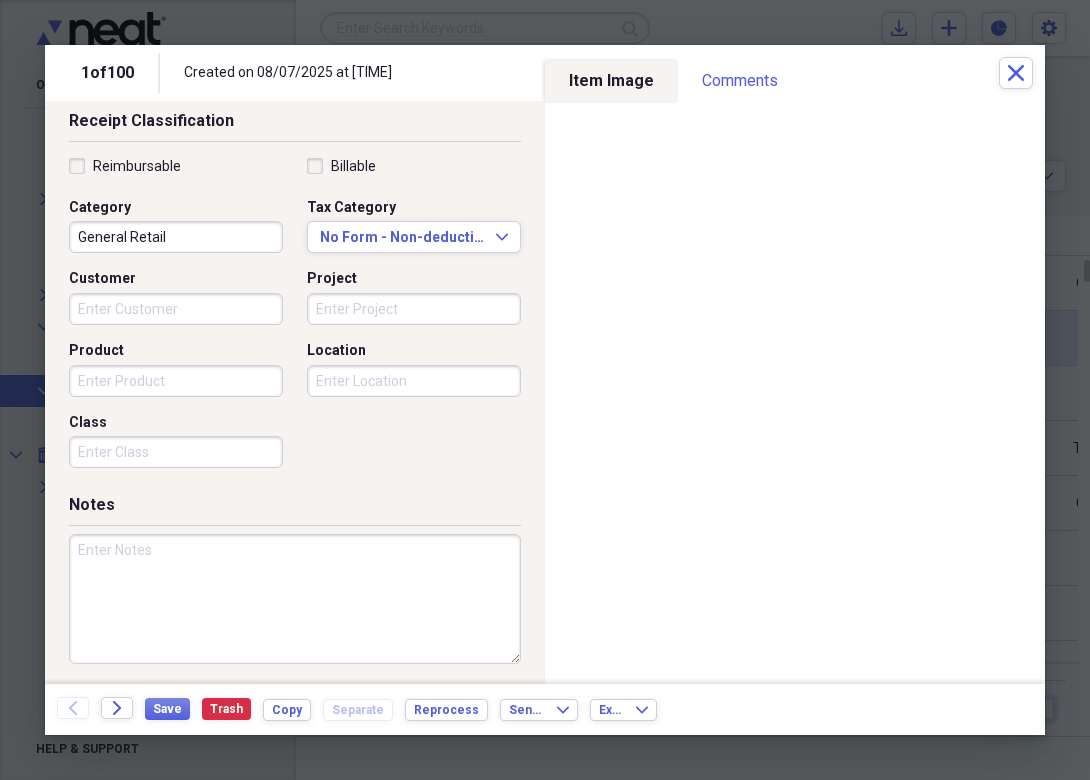 click at bounding box center (295, 599) 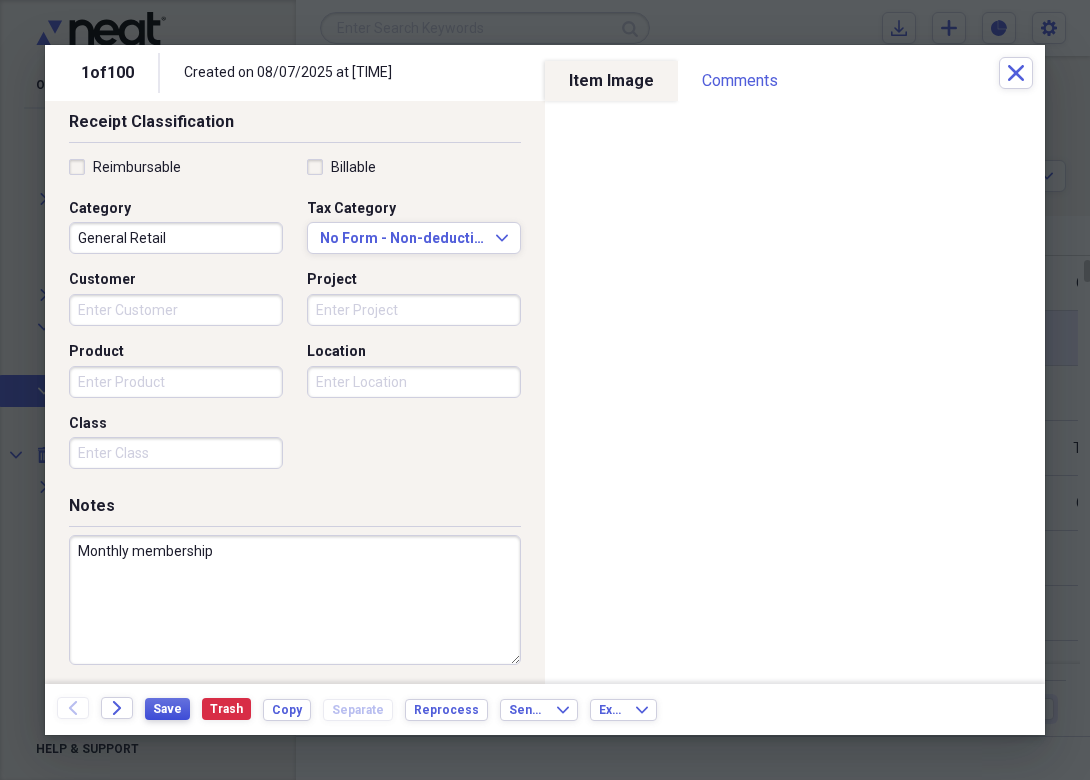 type on "Monthly membership" 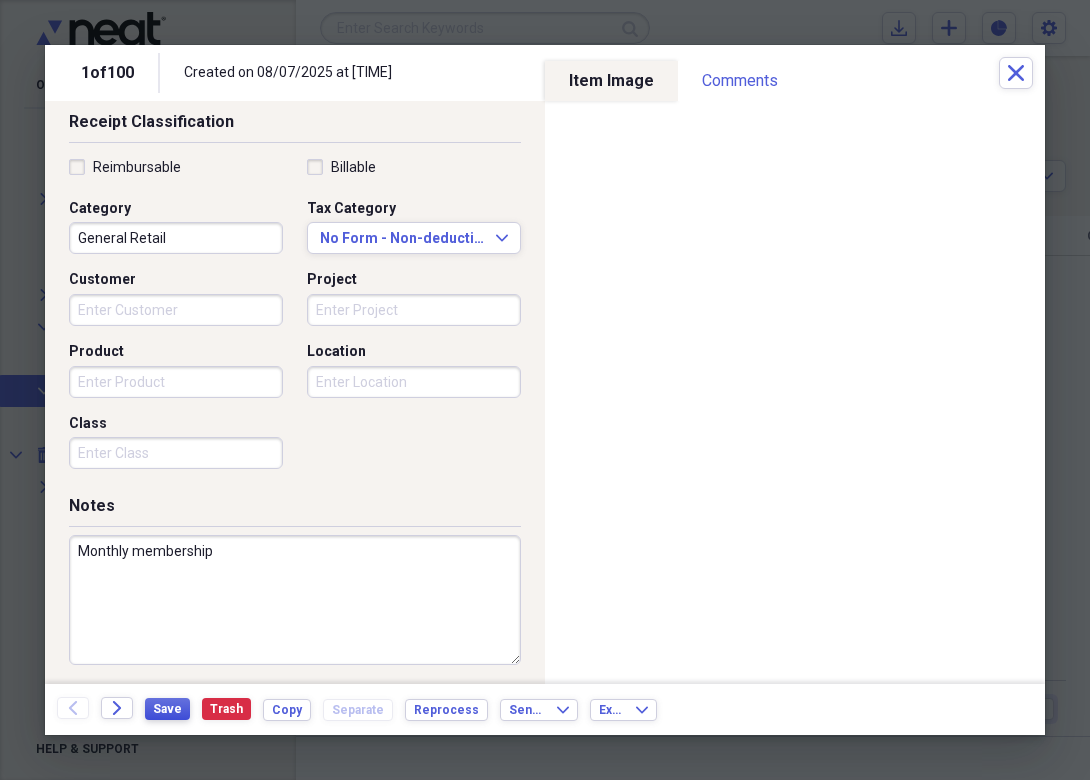 click on "Save" at bounding box center [167, 709] 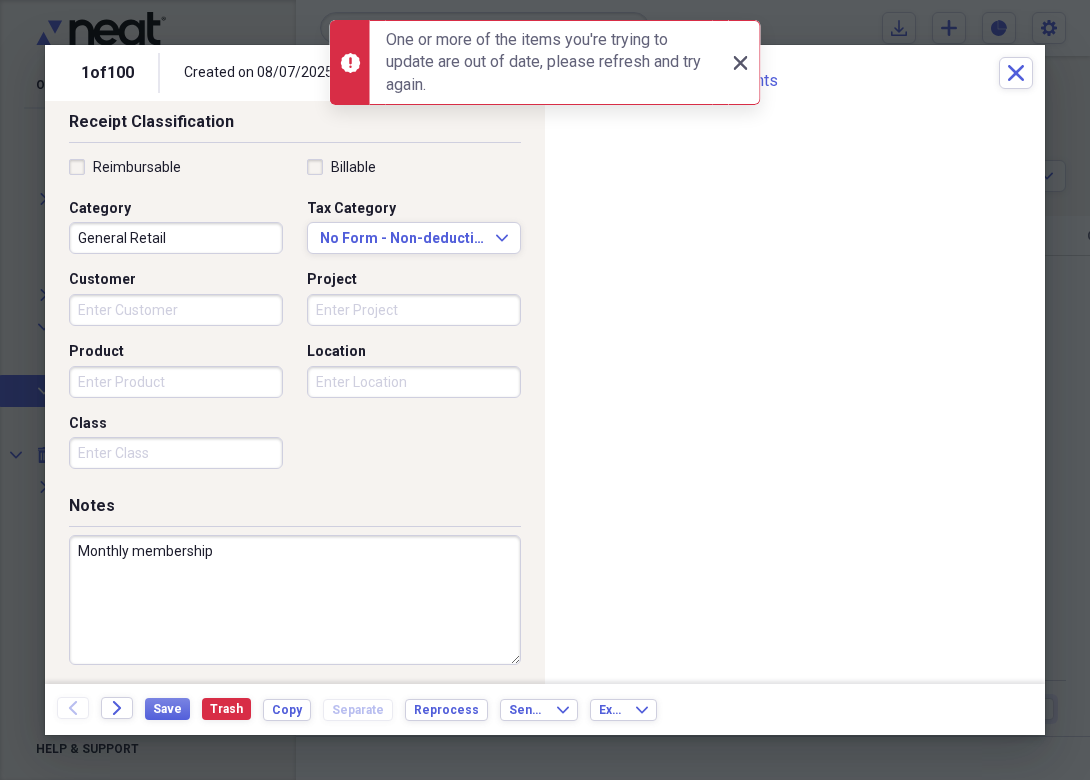 click on "Close" 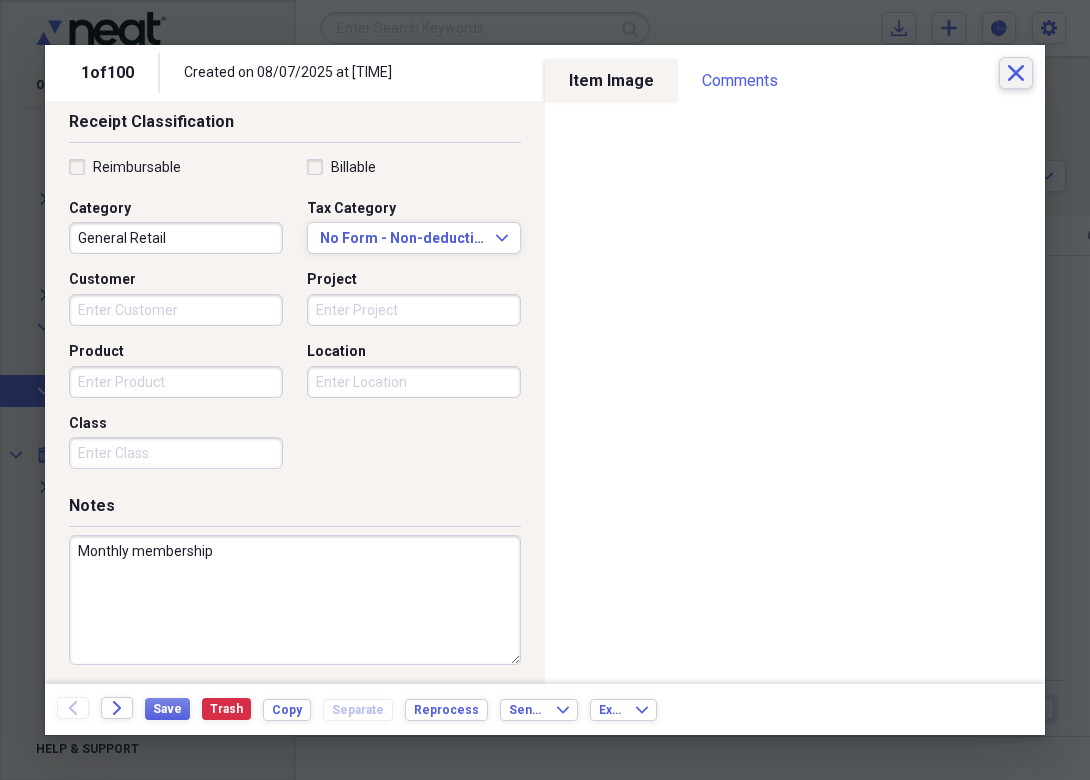 click on "Close" at bounding box center [1016, 73] 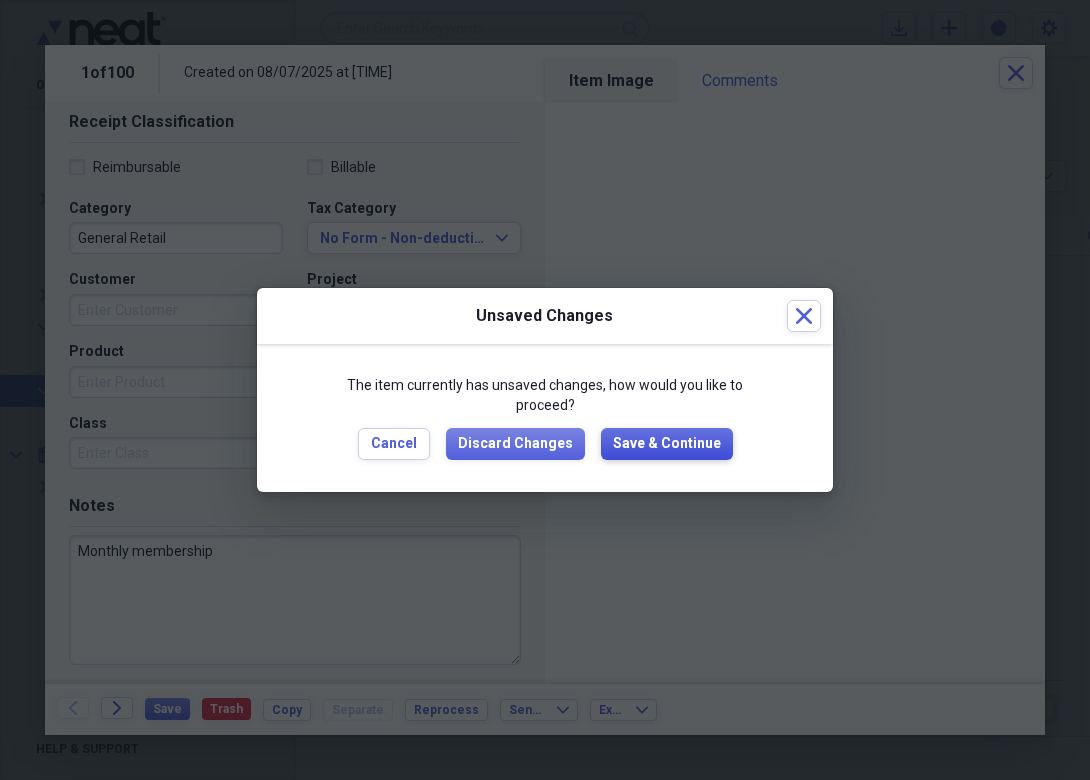 click on "Save & Continue" at bounding box center [667, 444] 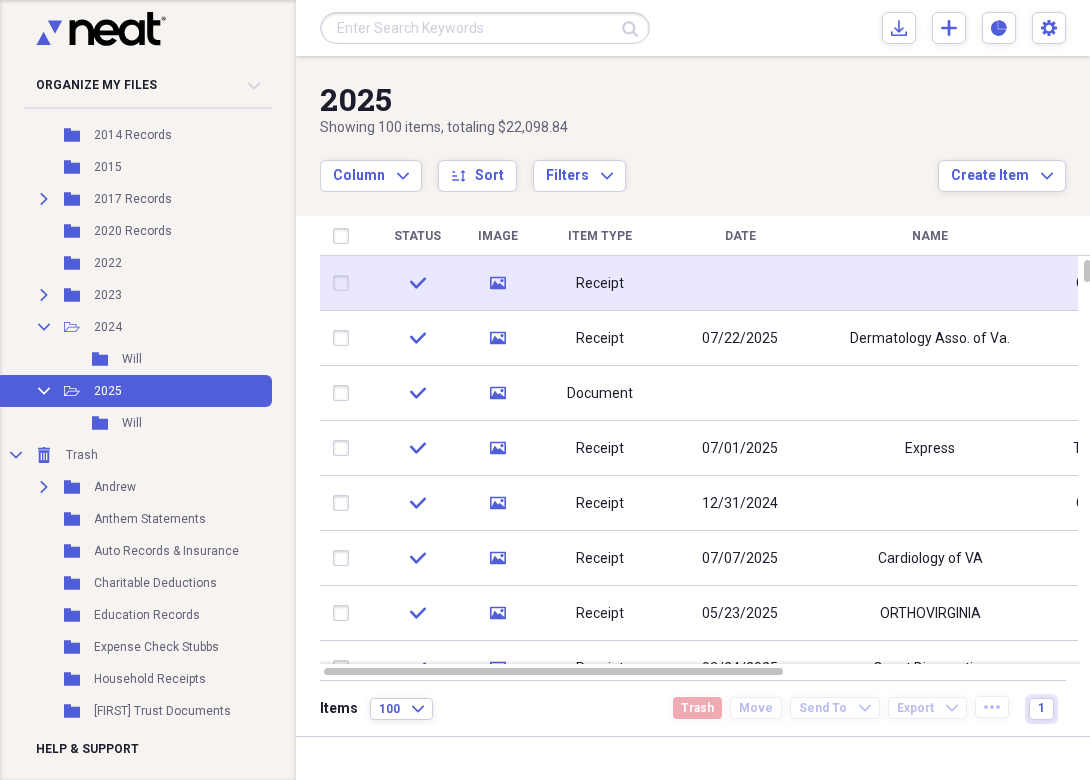 click on "Receipt" at bounding box center [600, 283] 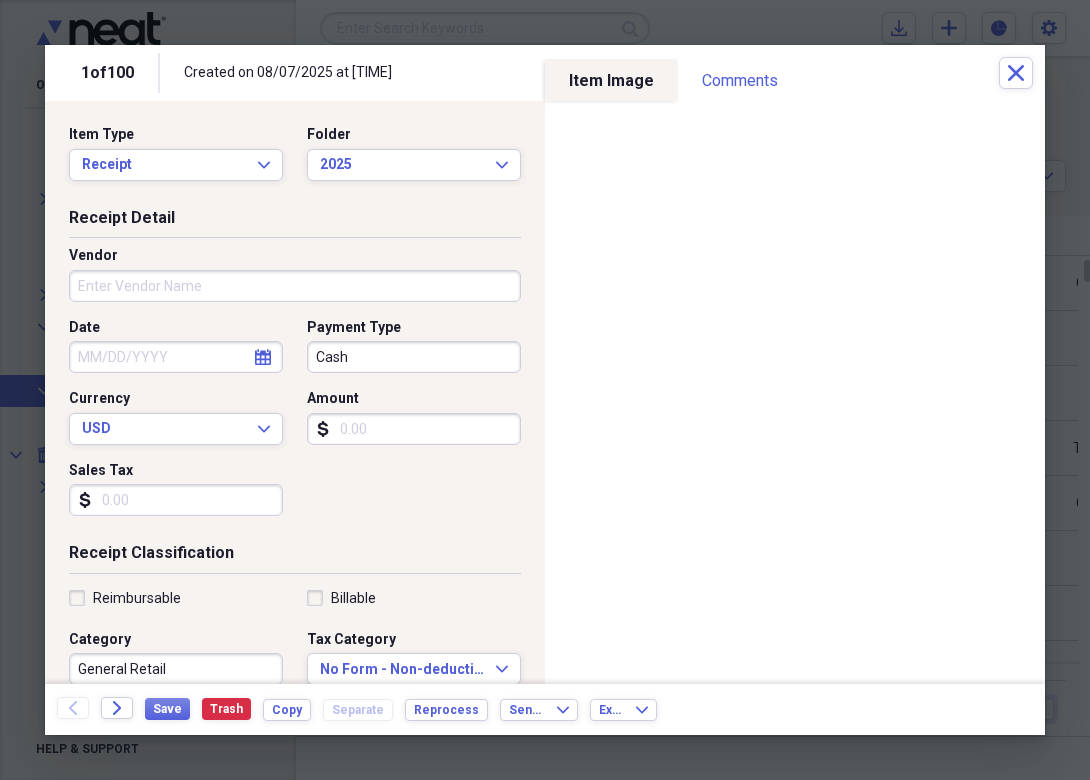 click on "Vendor" at bounding box center [295, 286] 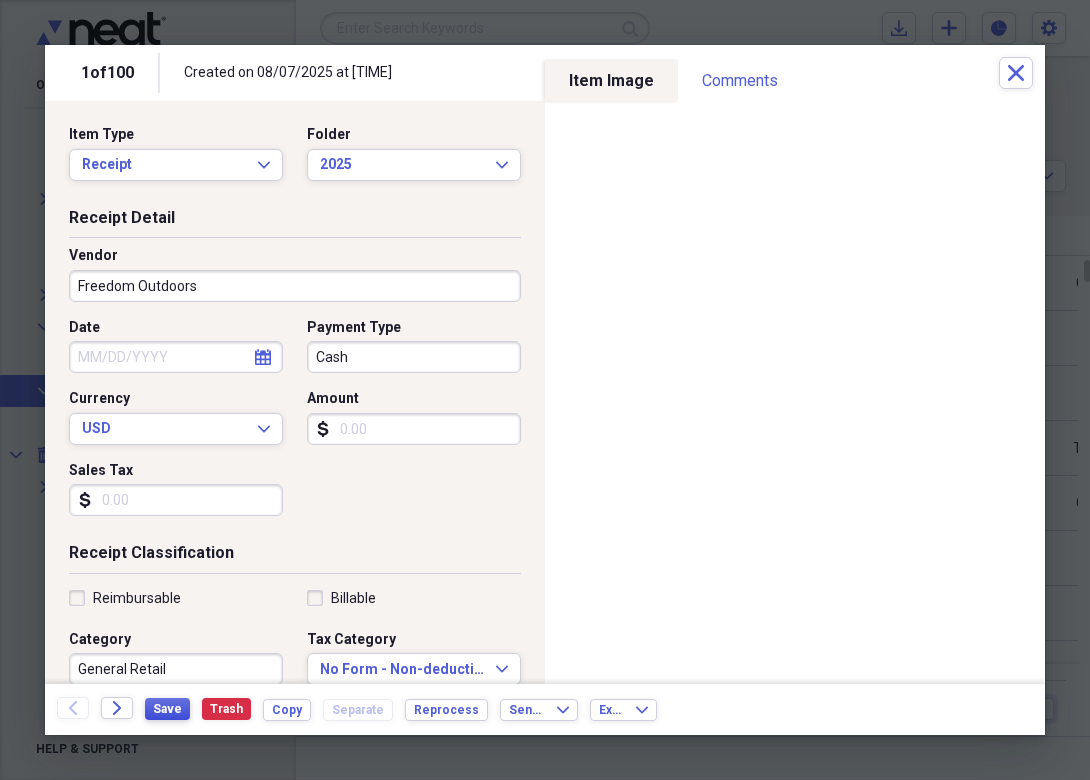 type on "Freedom Outdoors" 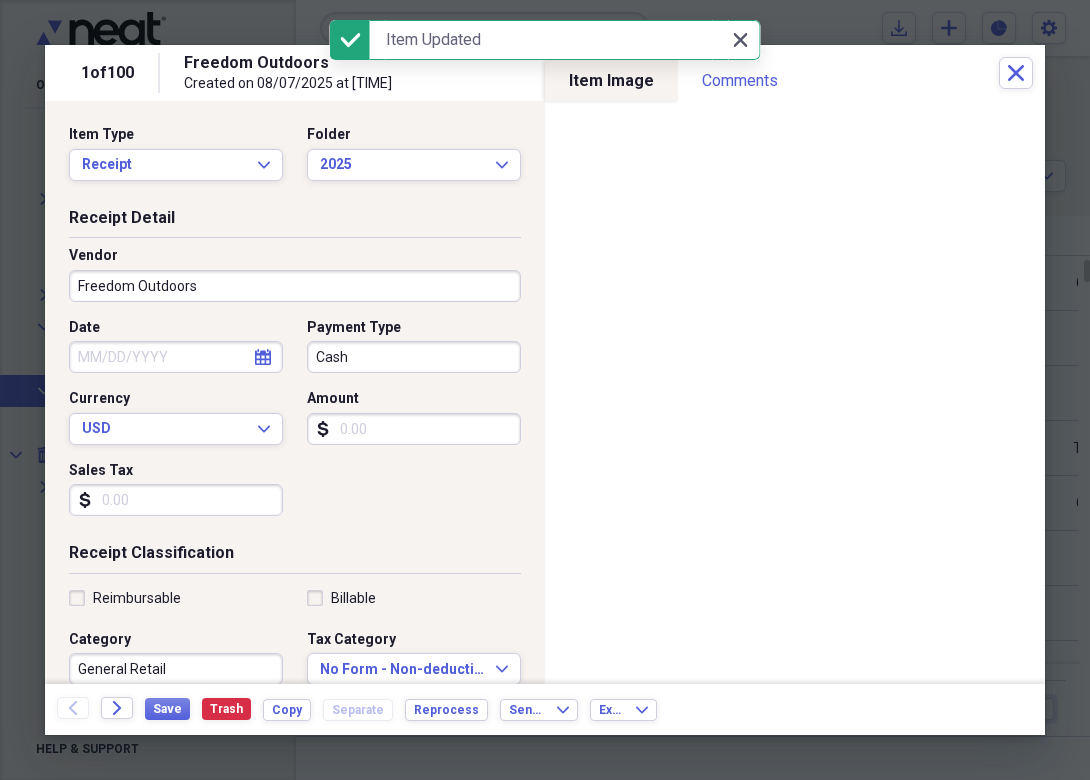 click on "Close Close" at bounding box center (740, 40) 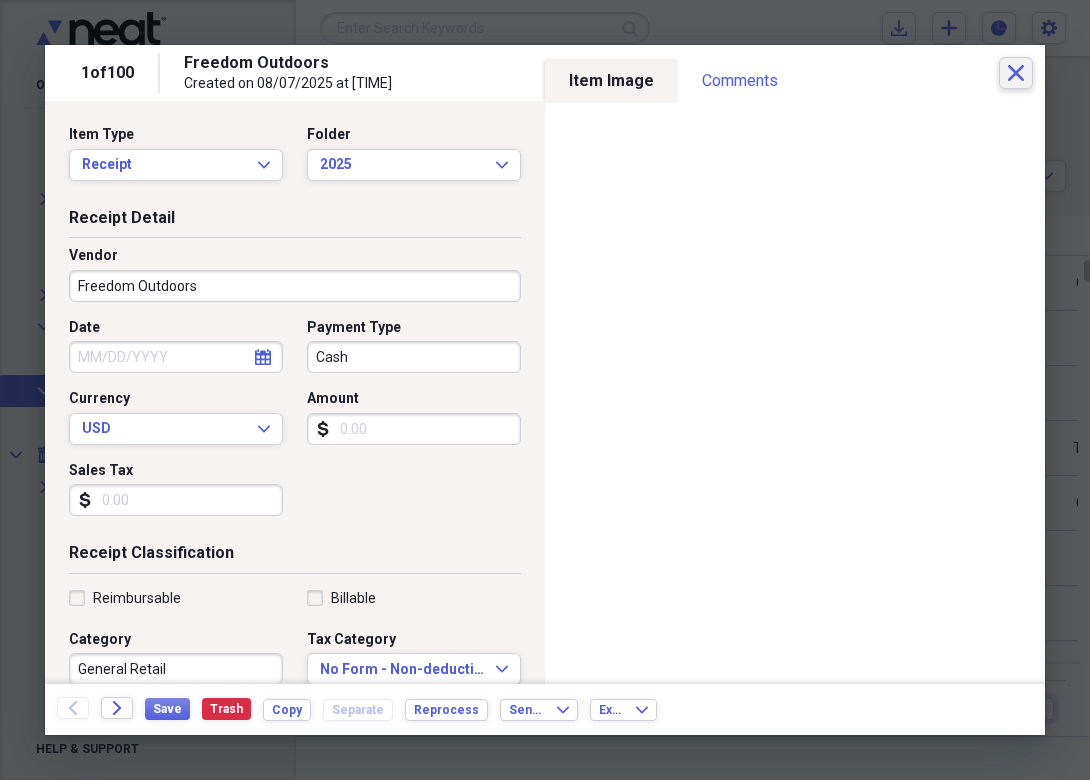 click on "Close" 